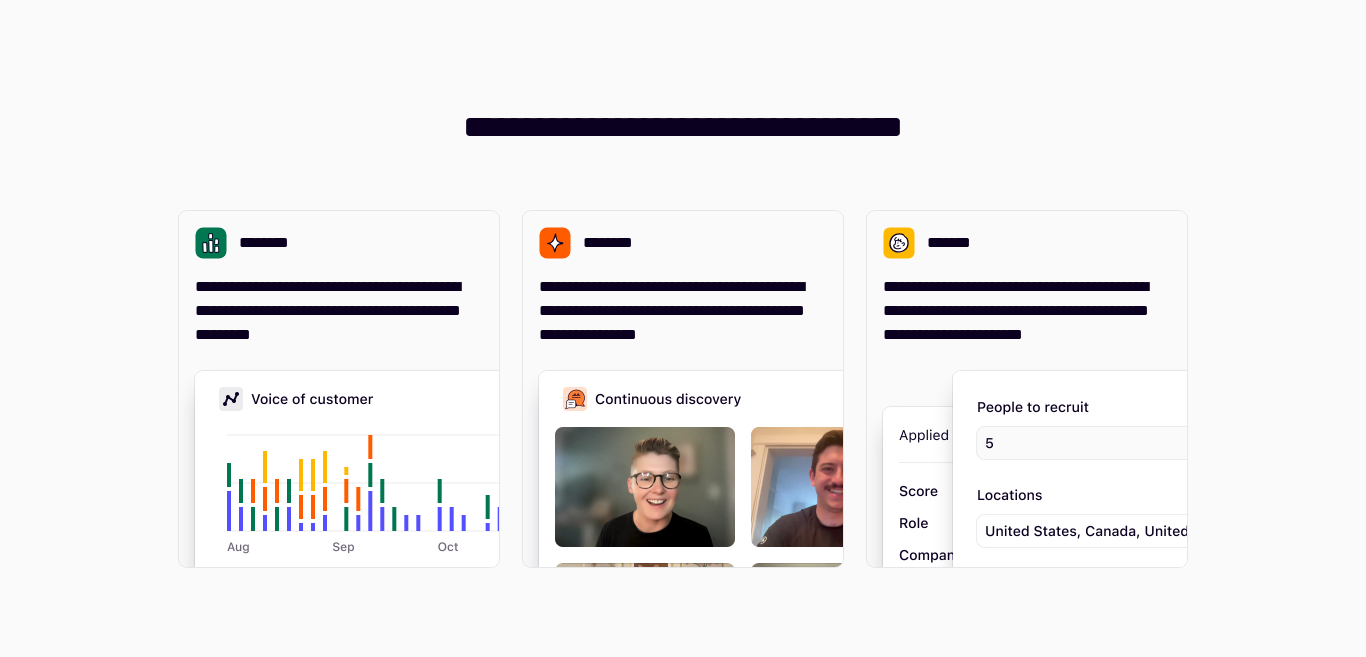 scroll, scrollTop: 0, scrollLeft: 0, axis: both 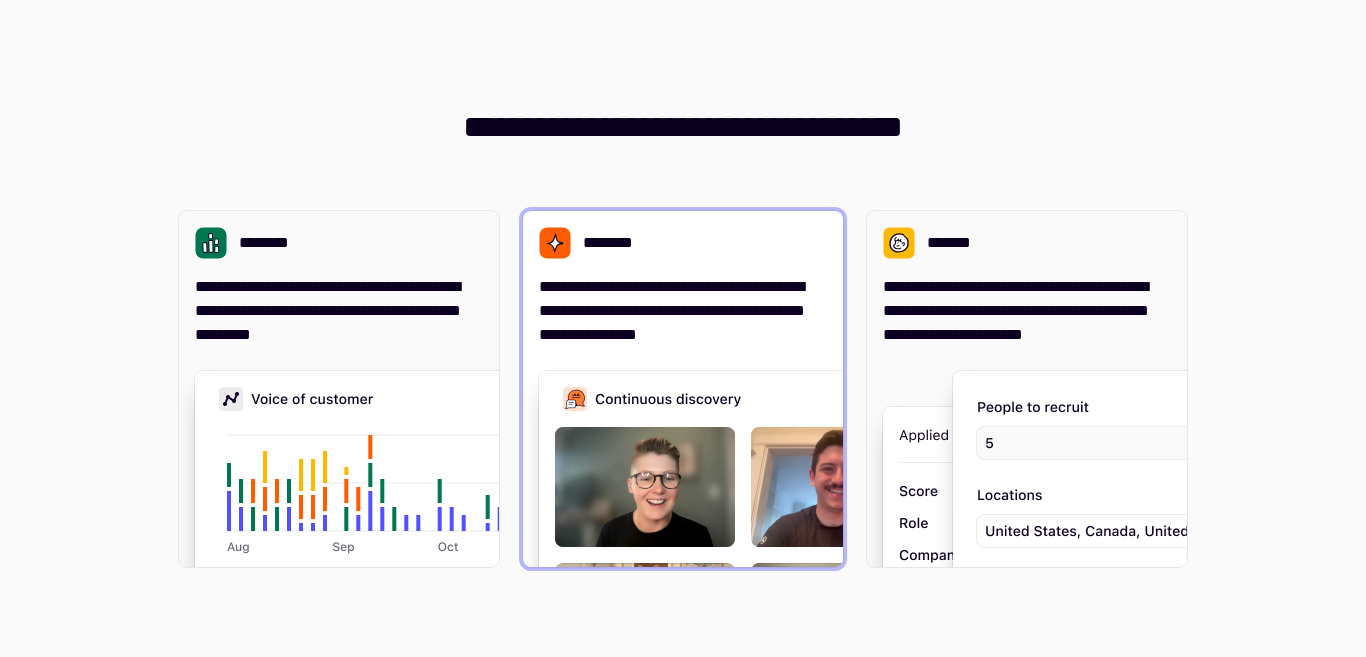 click on "**********" at bounding box center [683, 311] 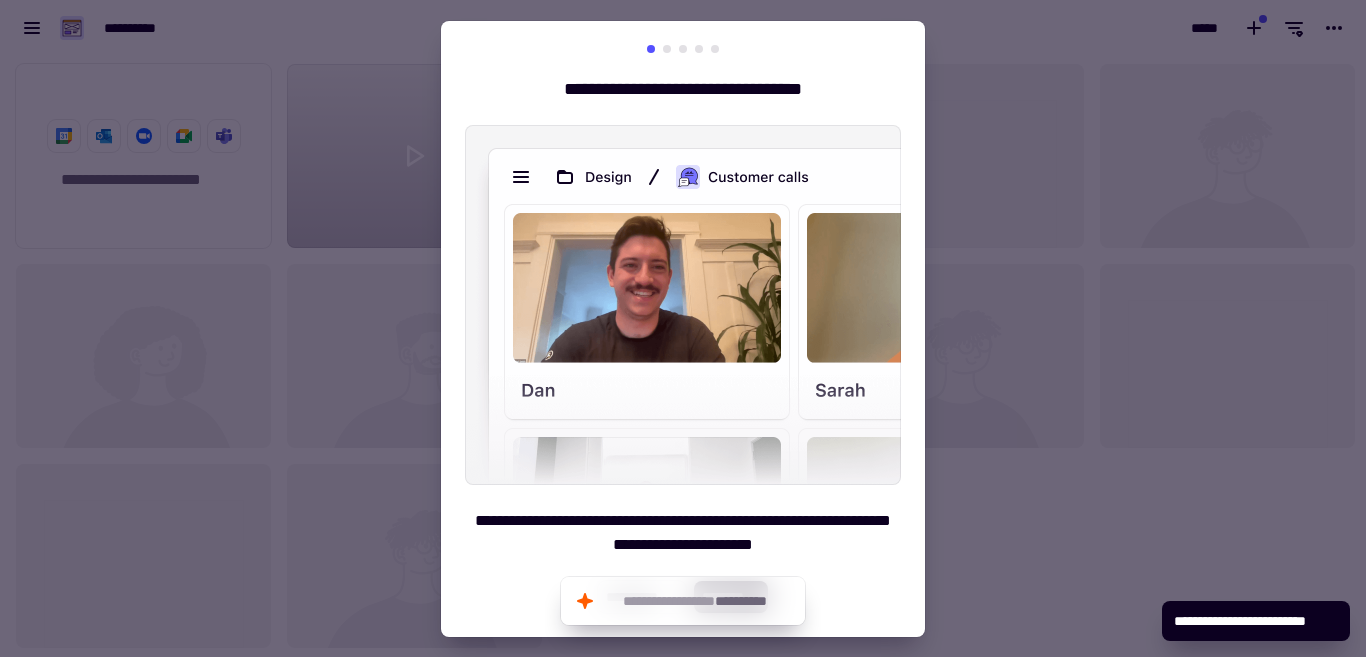 scroll, scrollTop: 18, scrollLeft: 18, axis: both 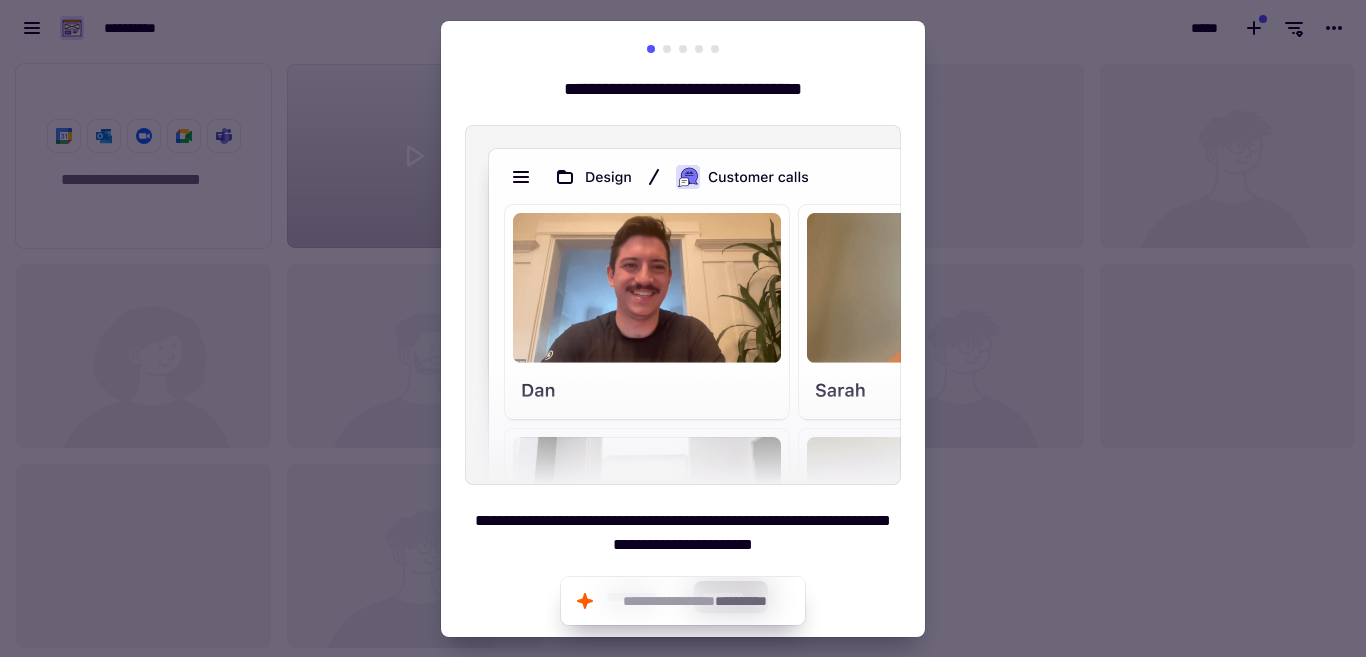 click at bounding box center [683, 49] 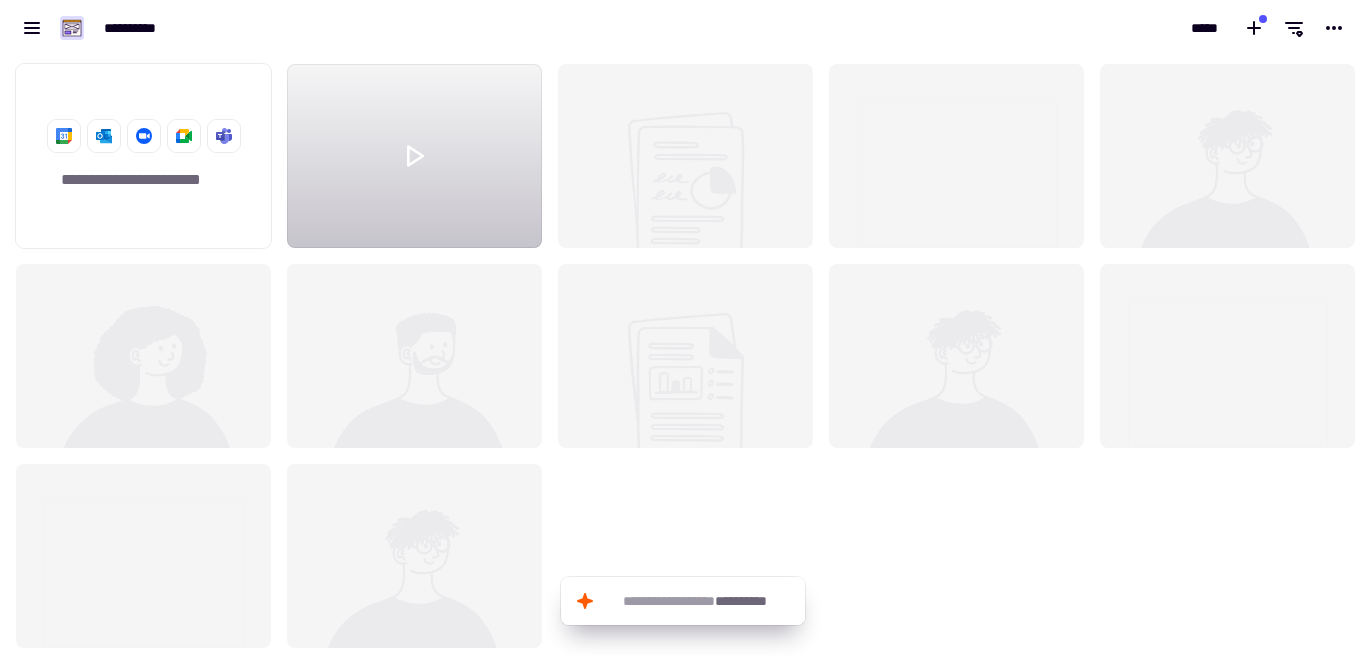 click on "**********" at bounding box center [341, 28] 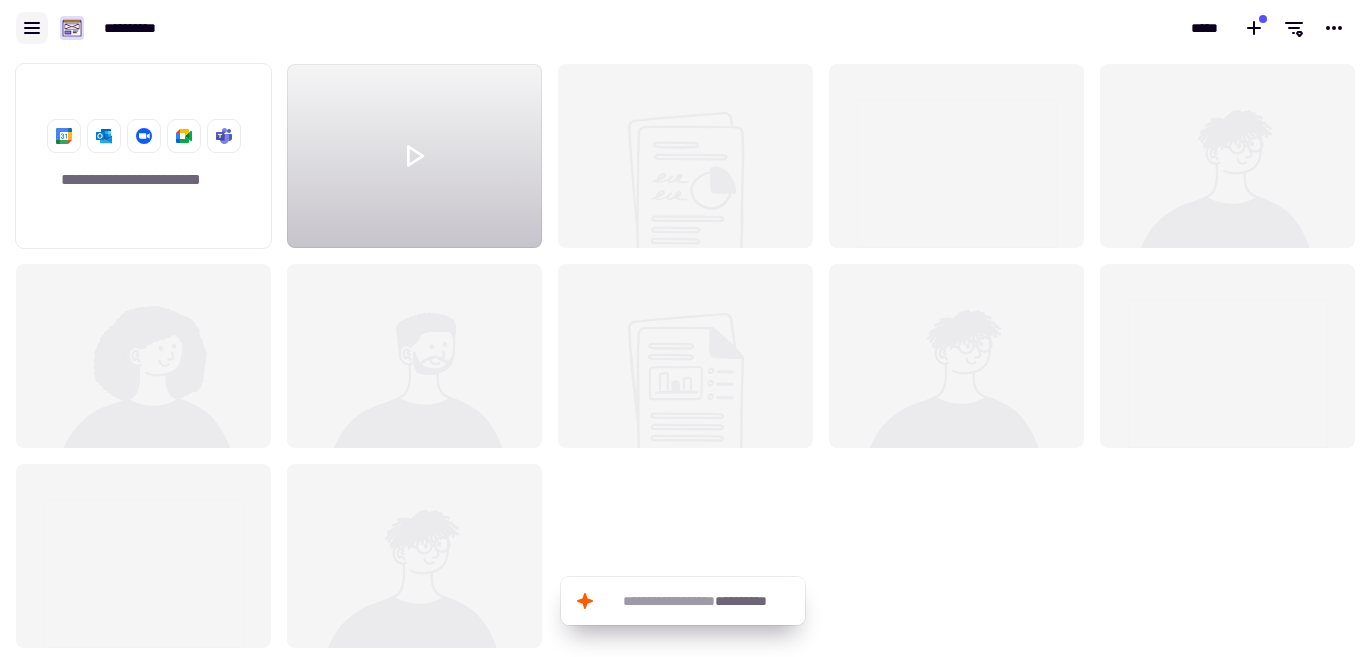 click 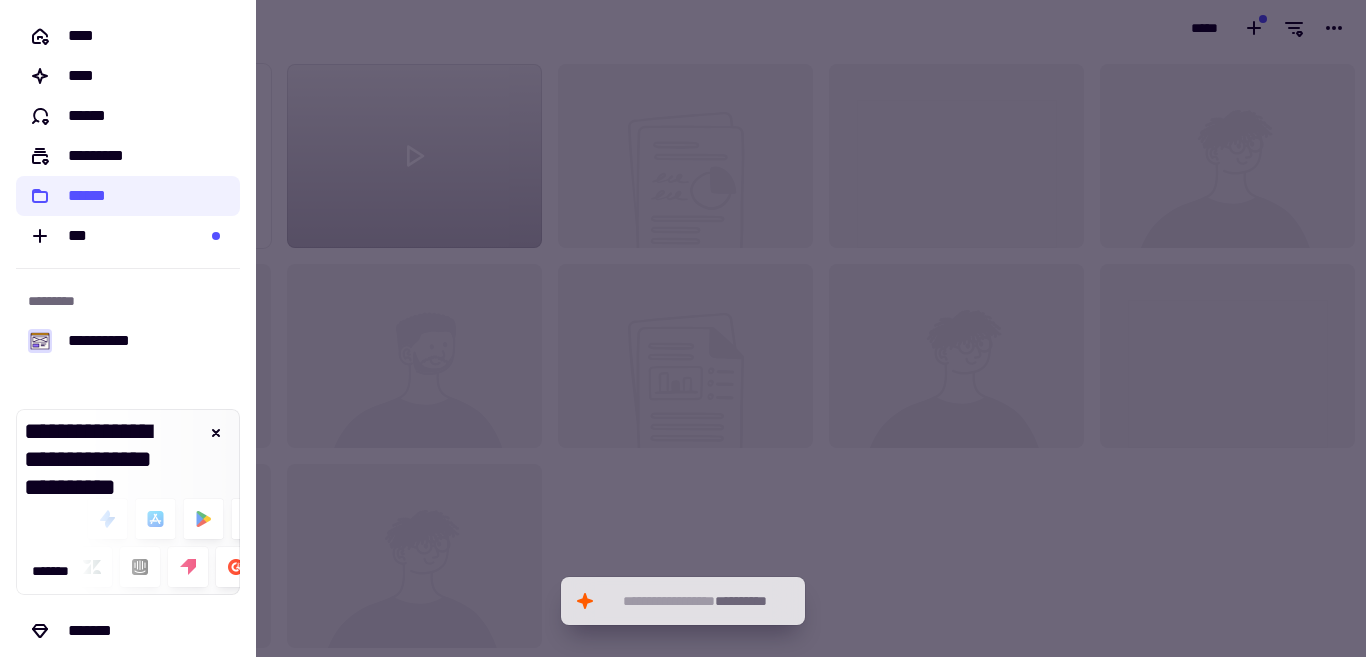 click at bounding box center (683, 328) 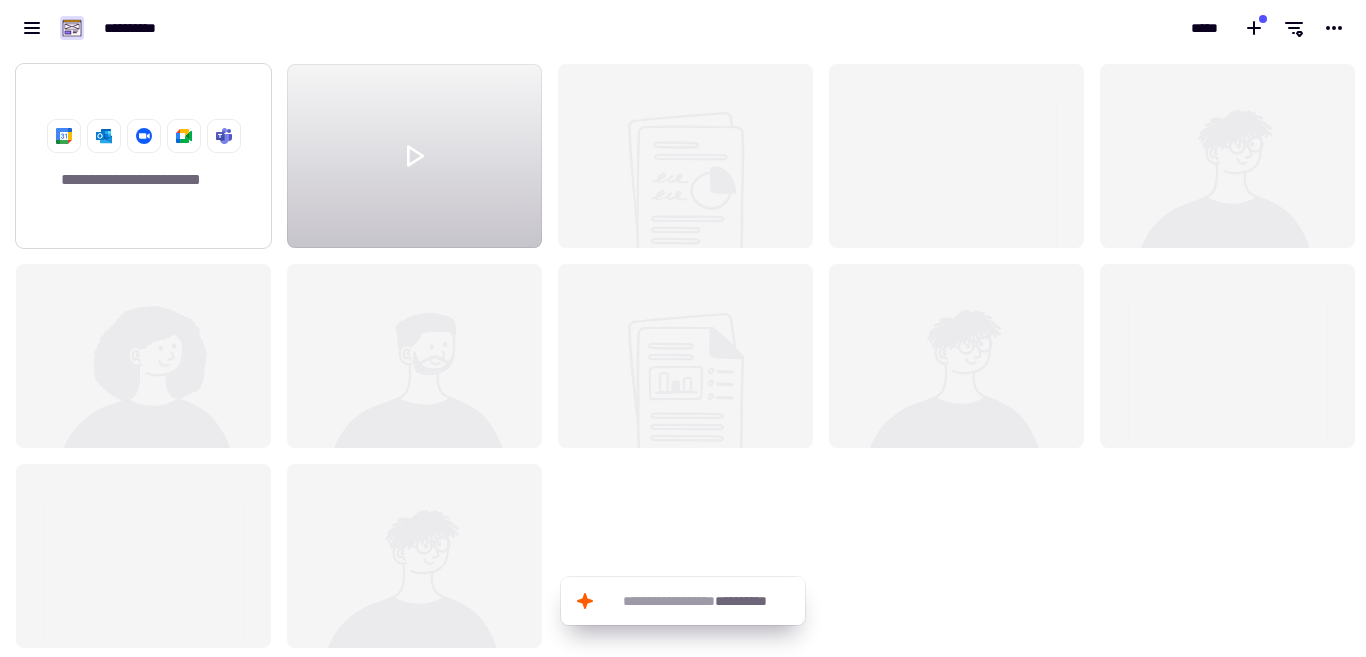 click on "**********" 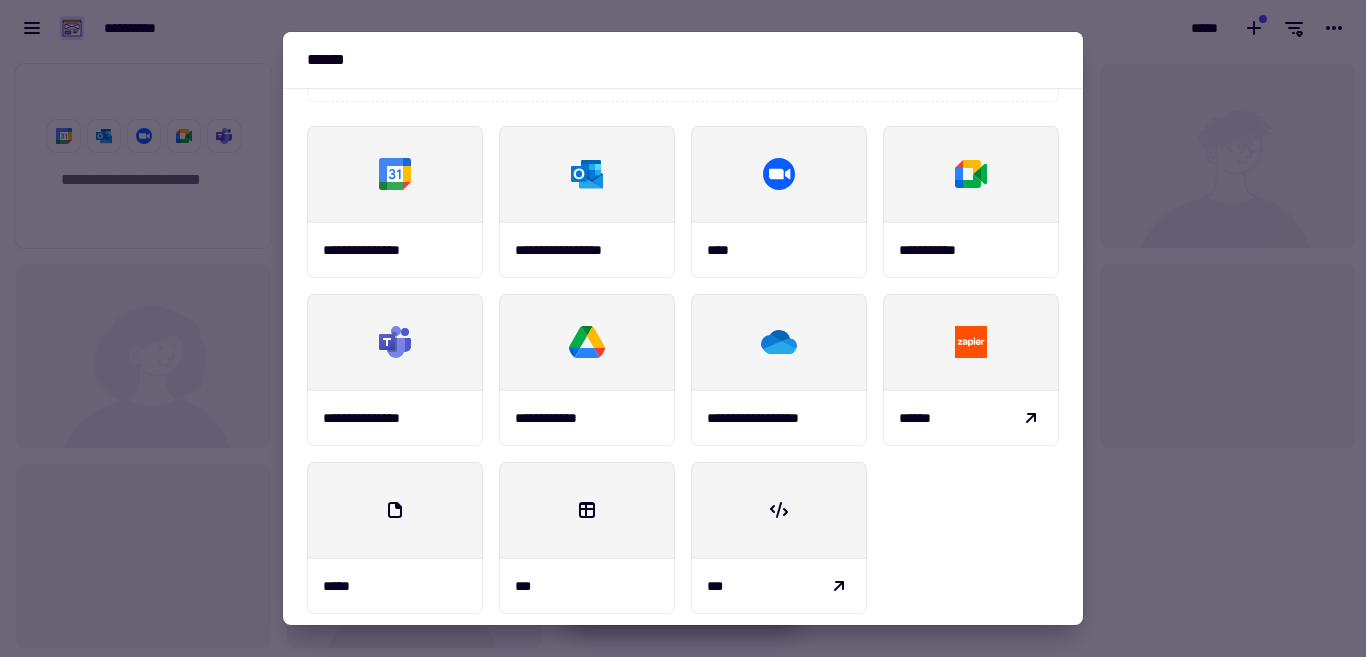 scroll, scrollTop: 0, scrollLeft: 0, axis: both 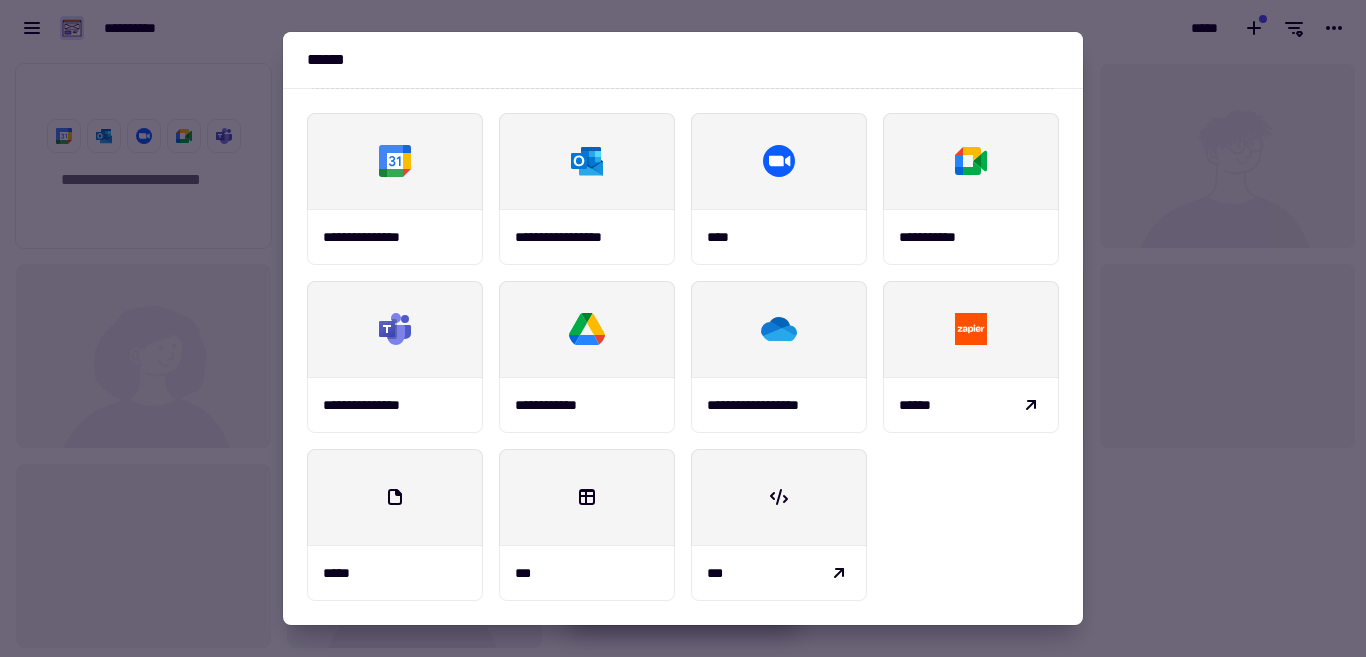 click at bounding box center (683, 328) 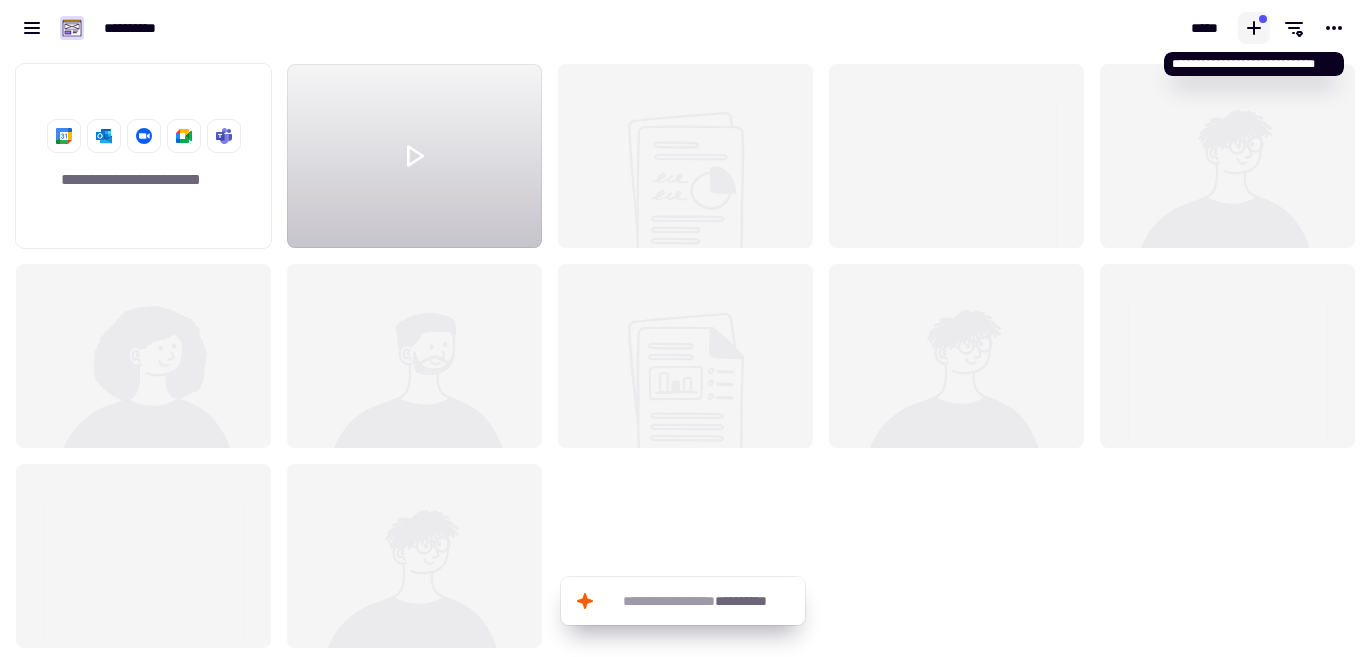 click 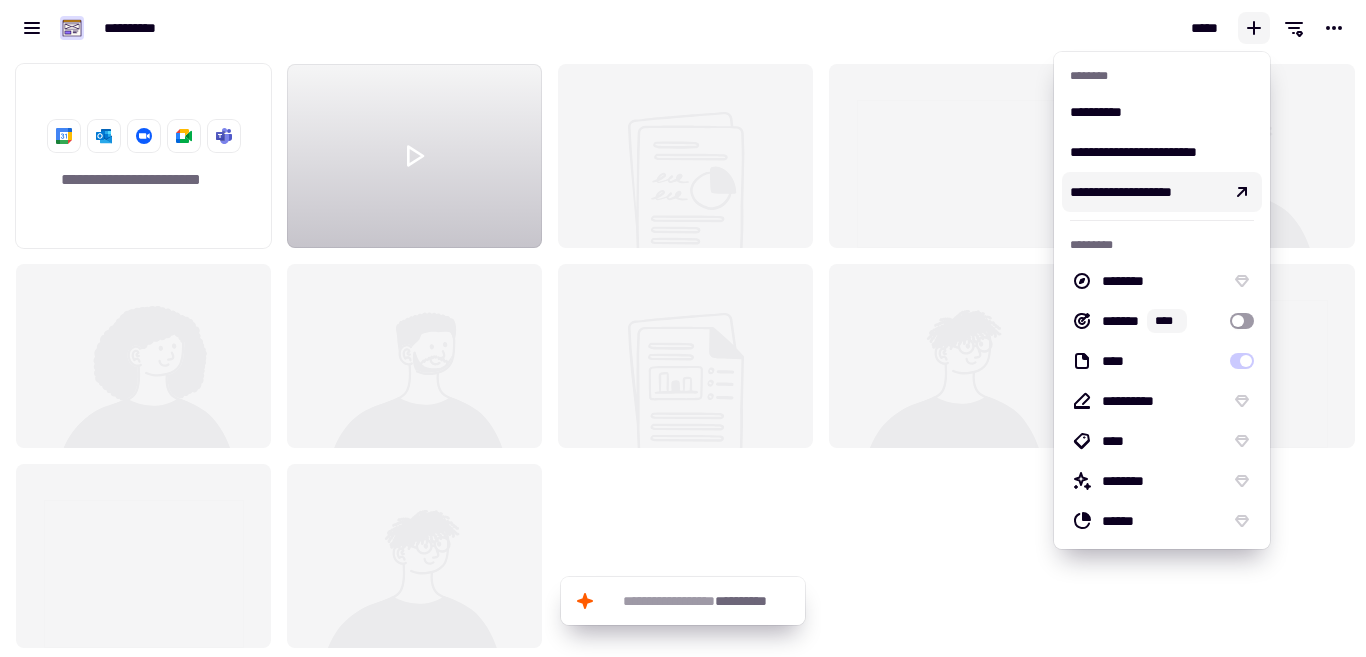 click on "**********" at bounding box center (683, 356) 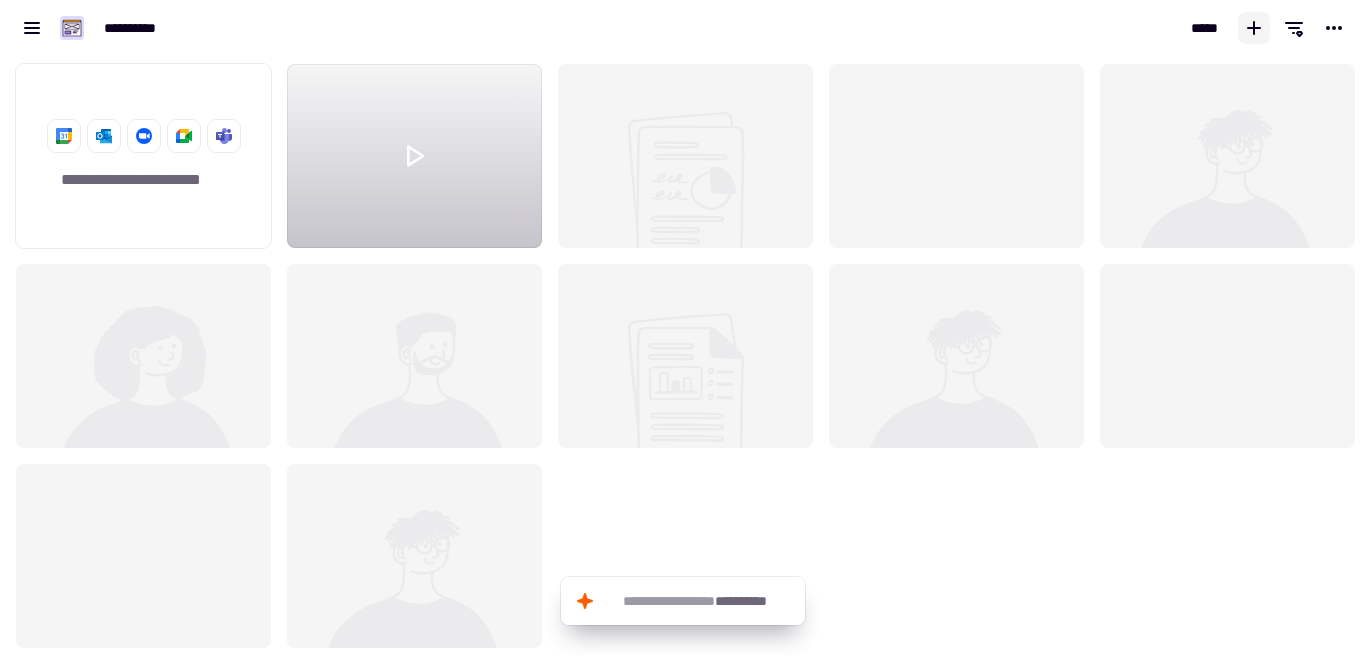 drag, startPoint x: 1365, startPoint y: 287, endPoint x: 1350, endPoint y: 216, distance: 72.56721 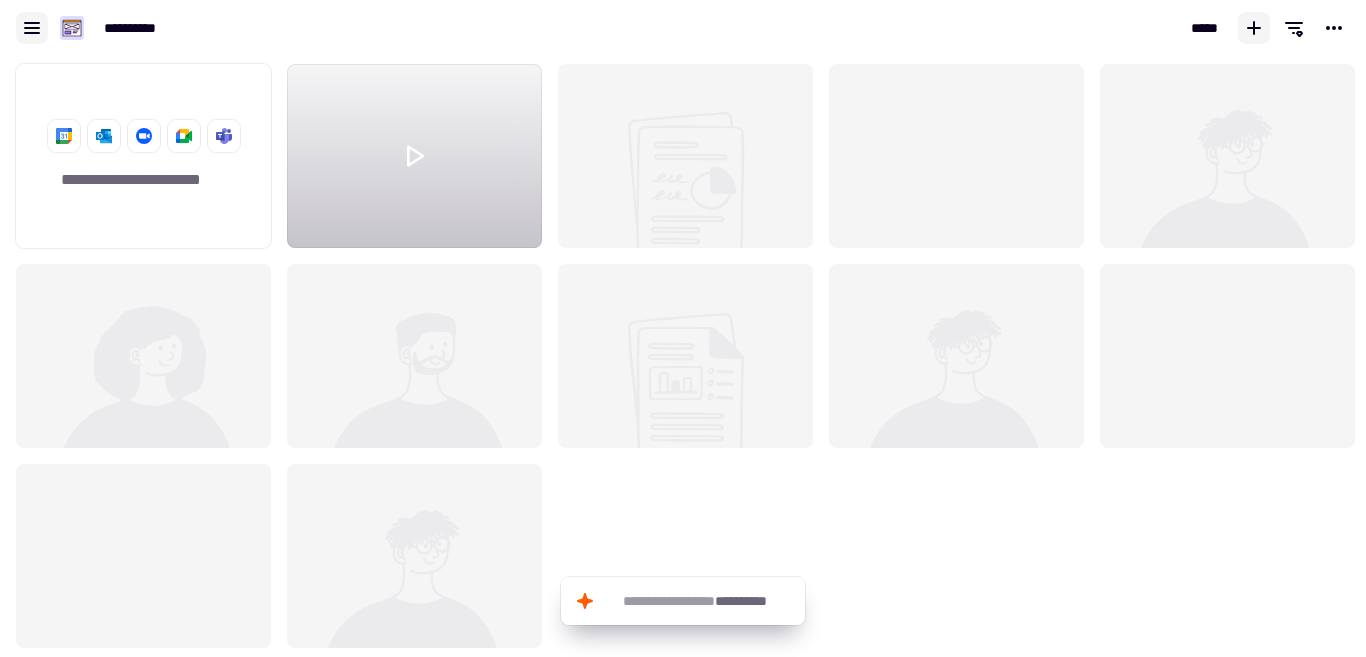 click 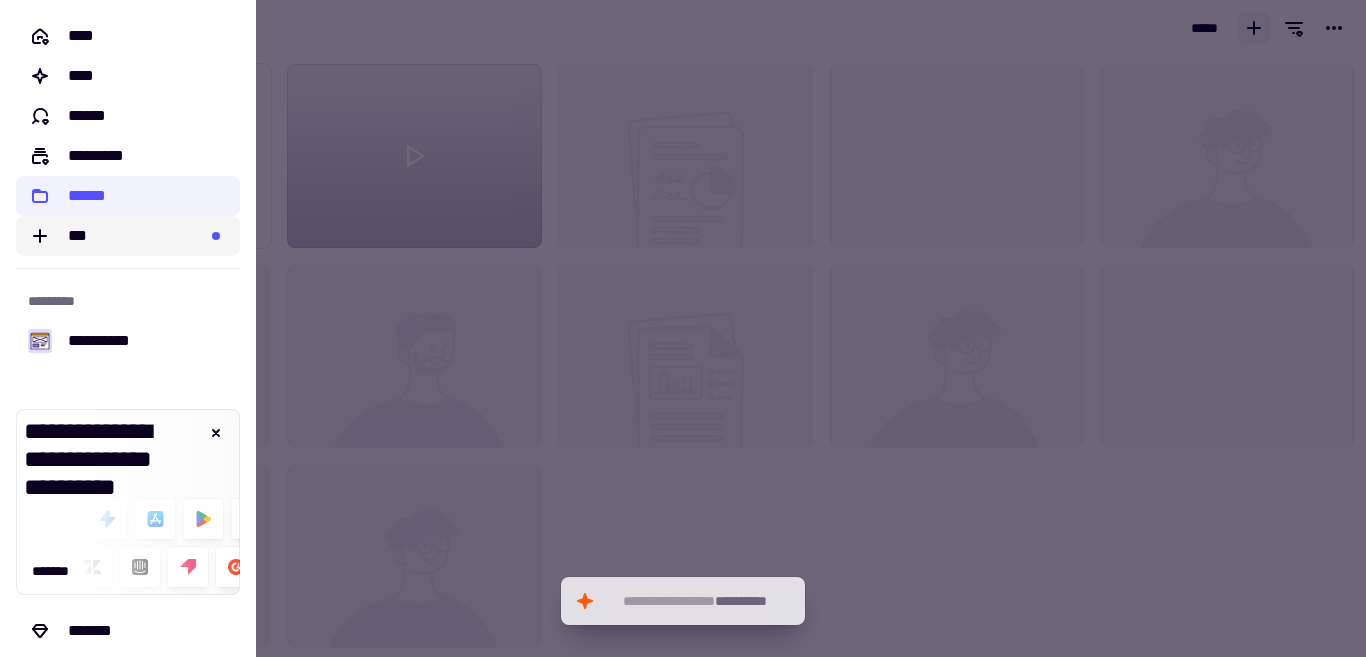 click on "***" 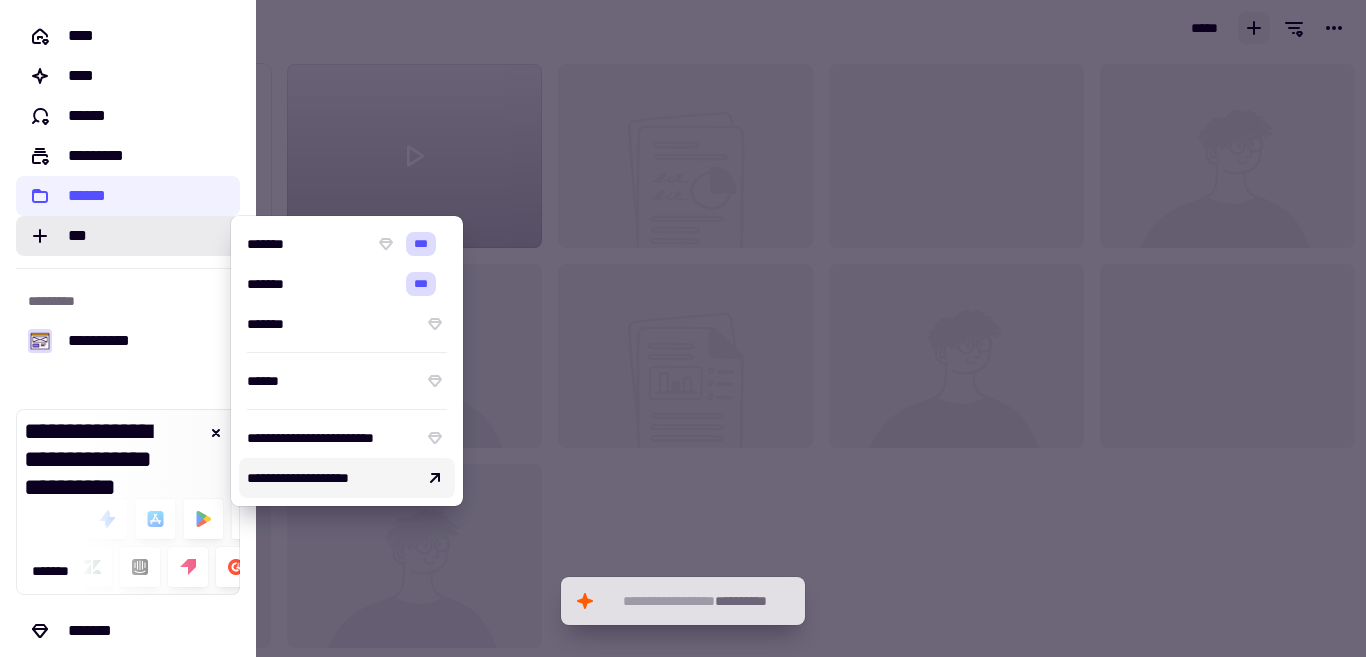 click at bounding box center [683, 328] 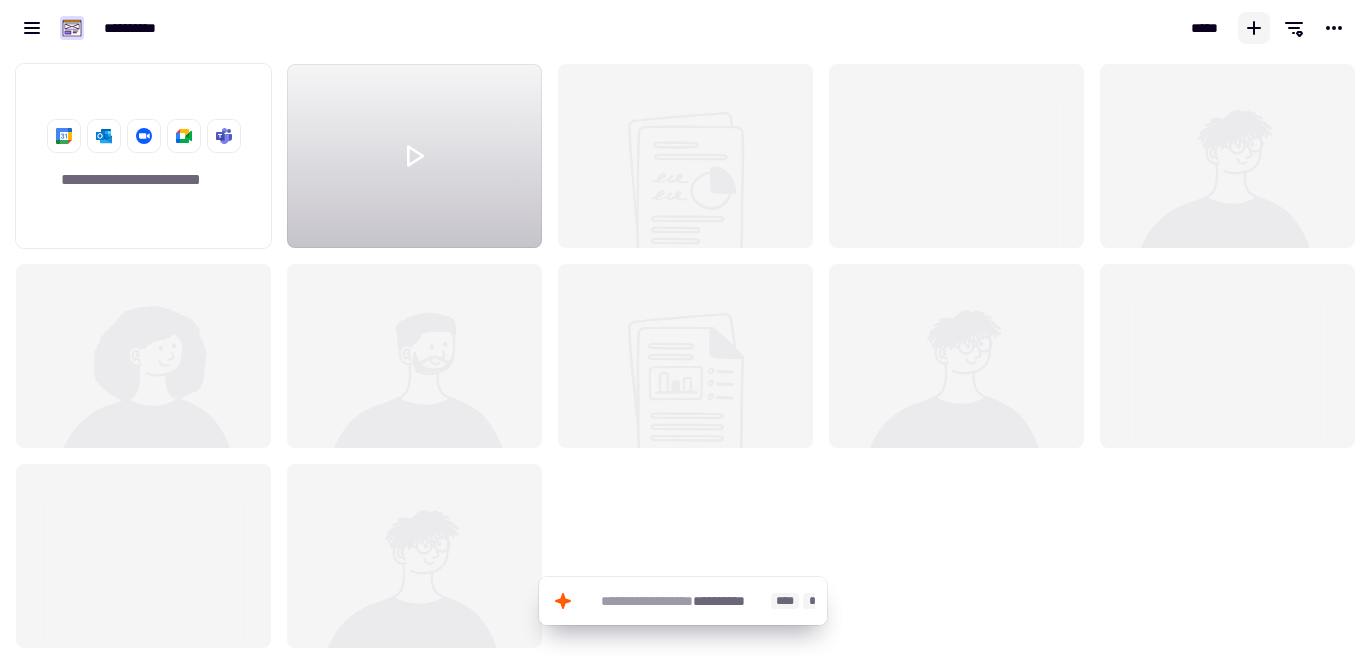 click on "**********" 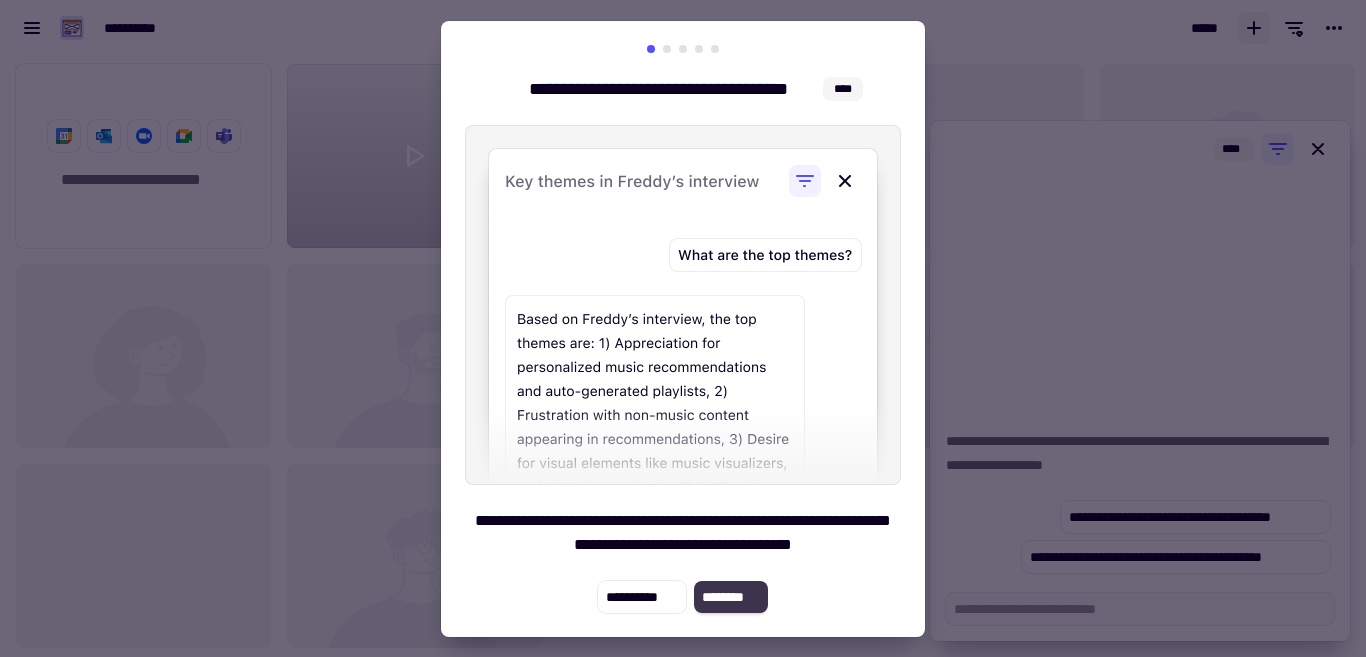 click on "********" 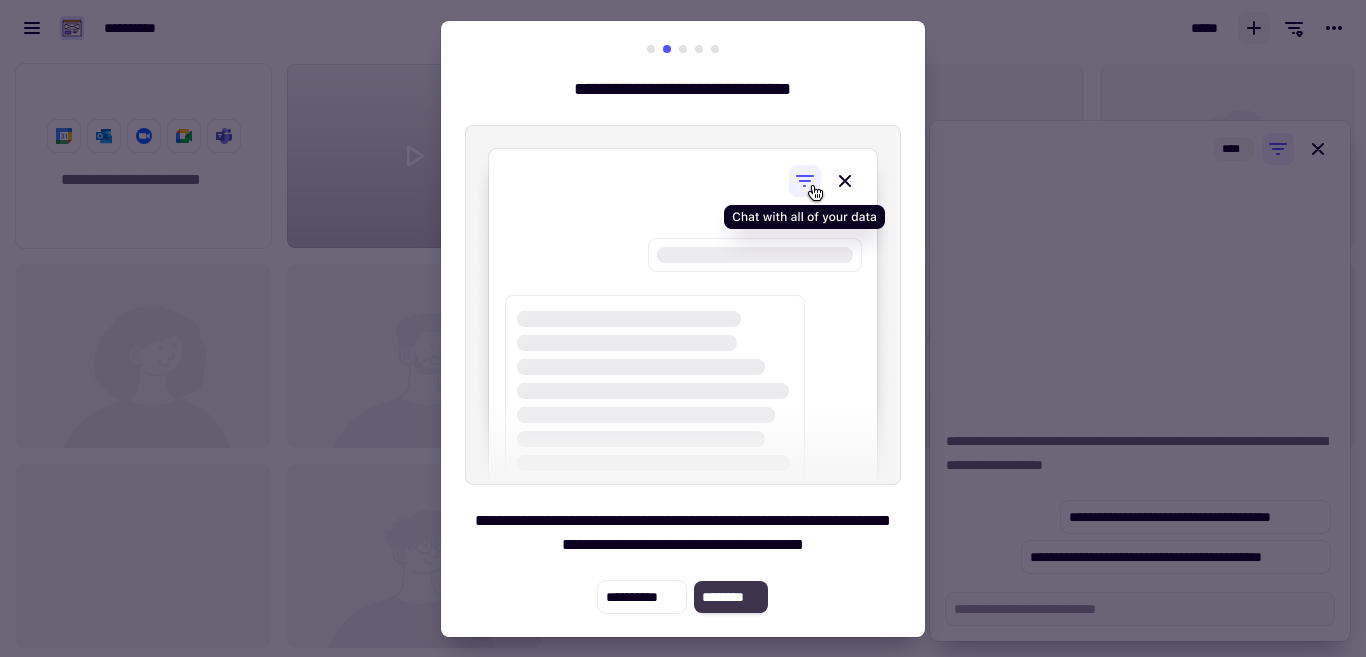 click on "********" 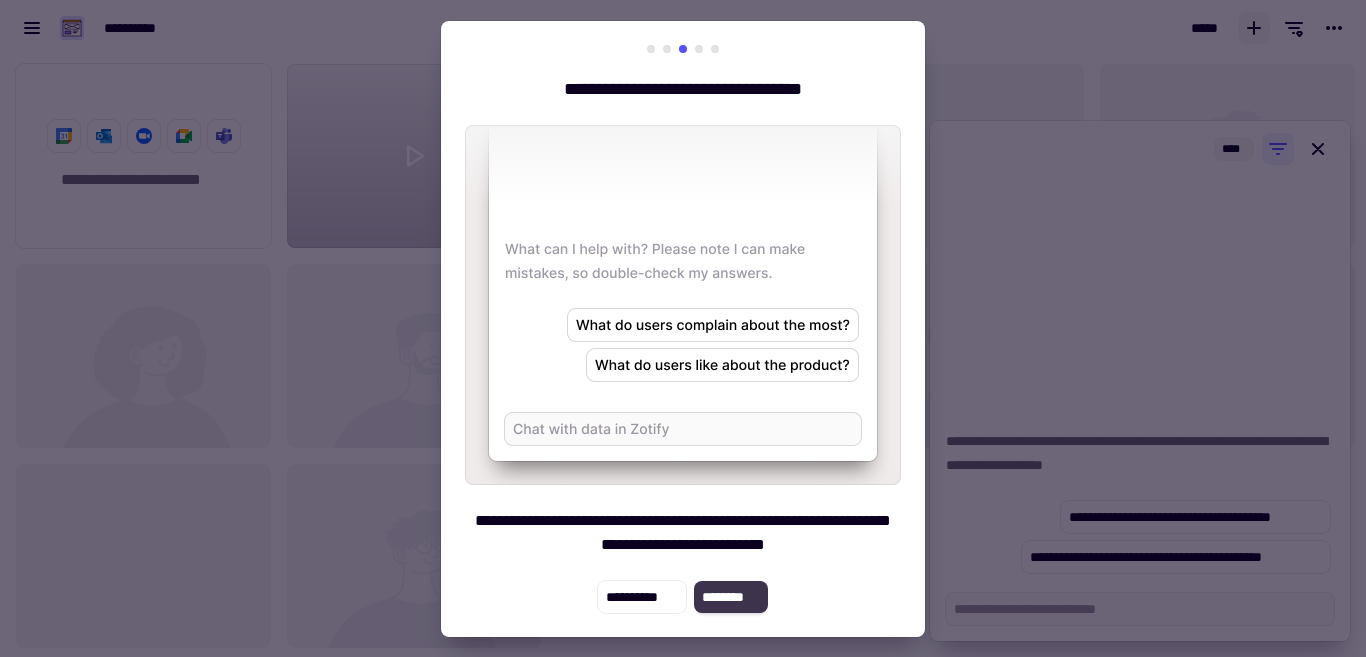 click on "********" 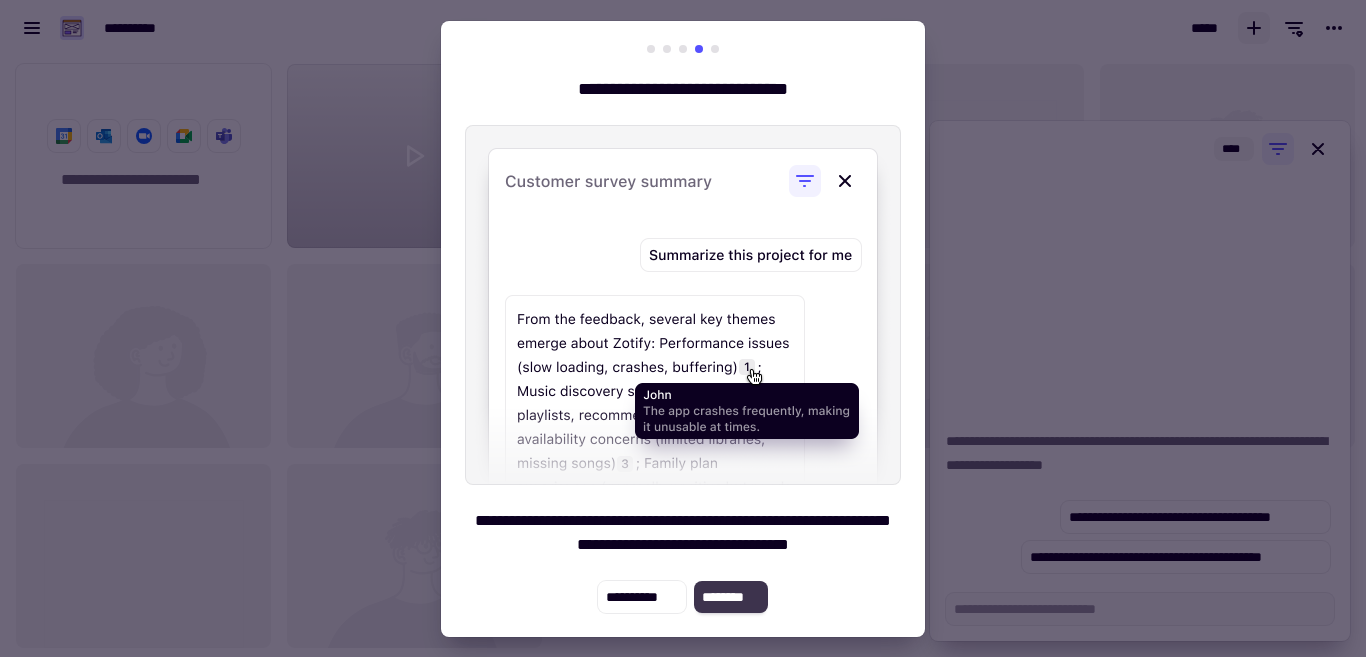 click on "********" 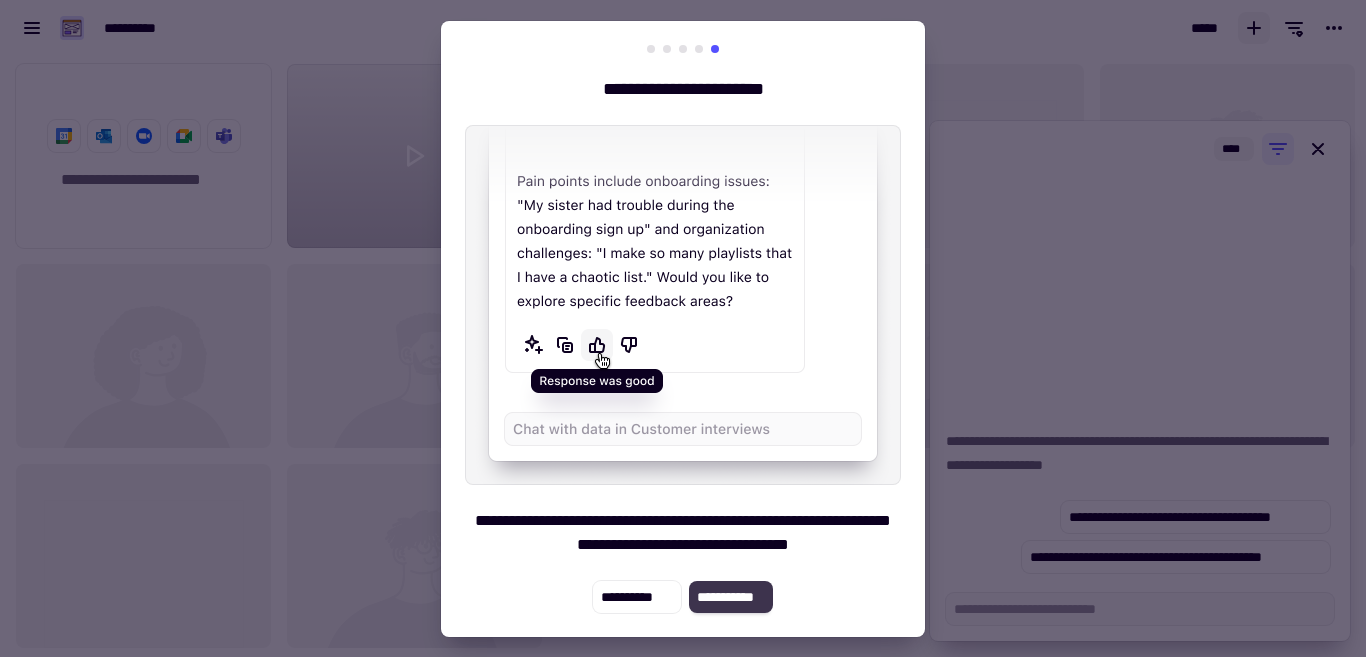click on "**********" 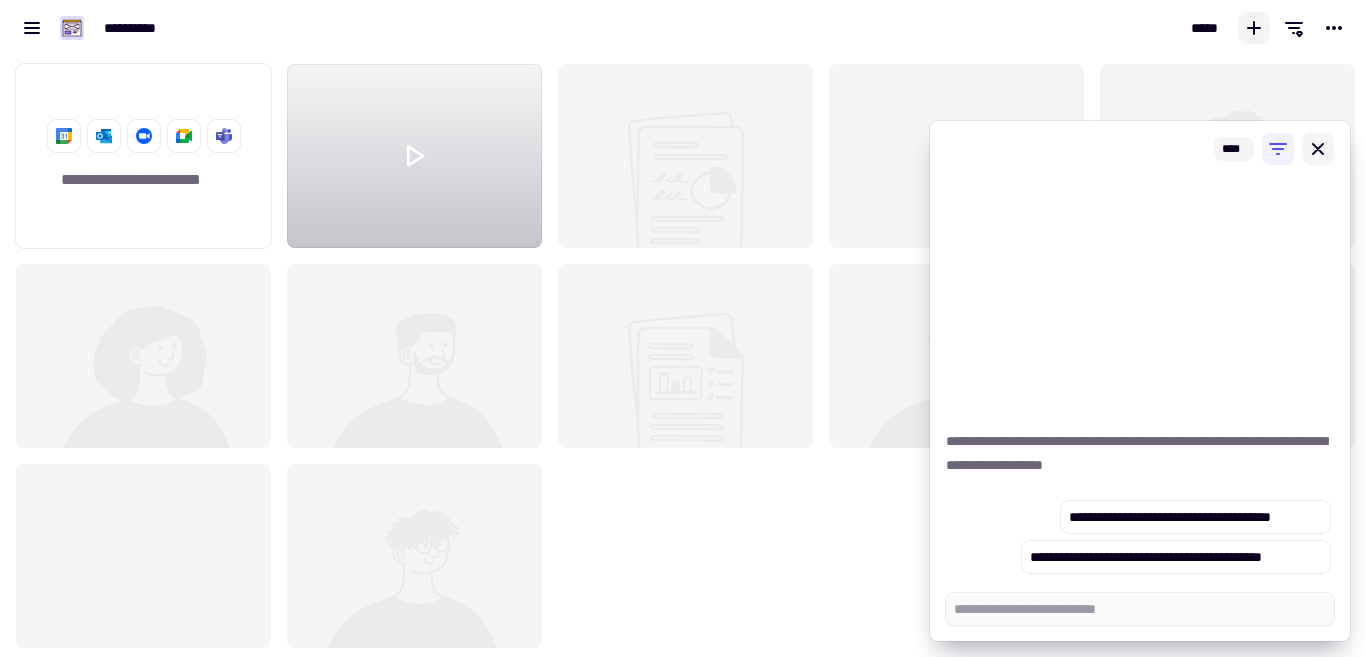 click 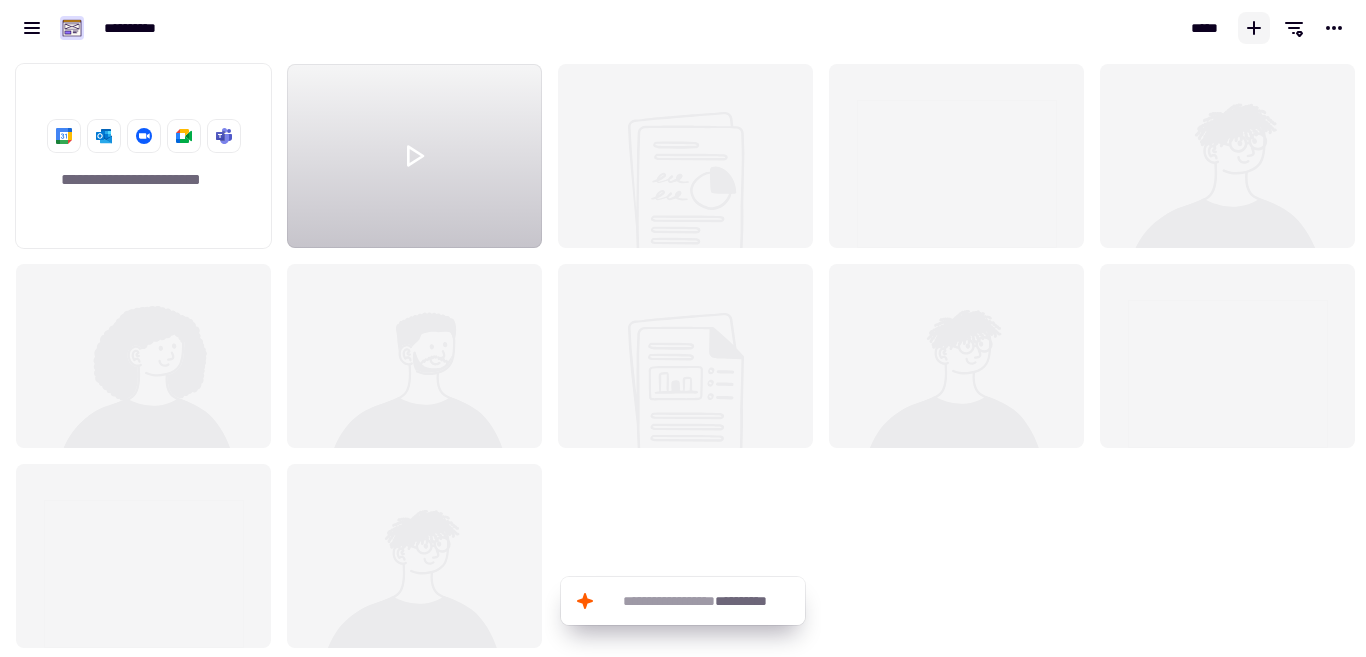 click 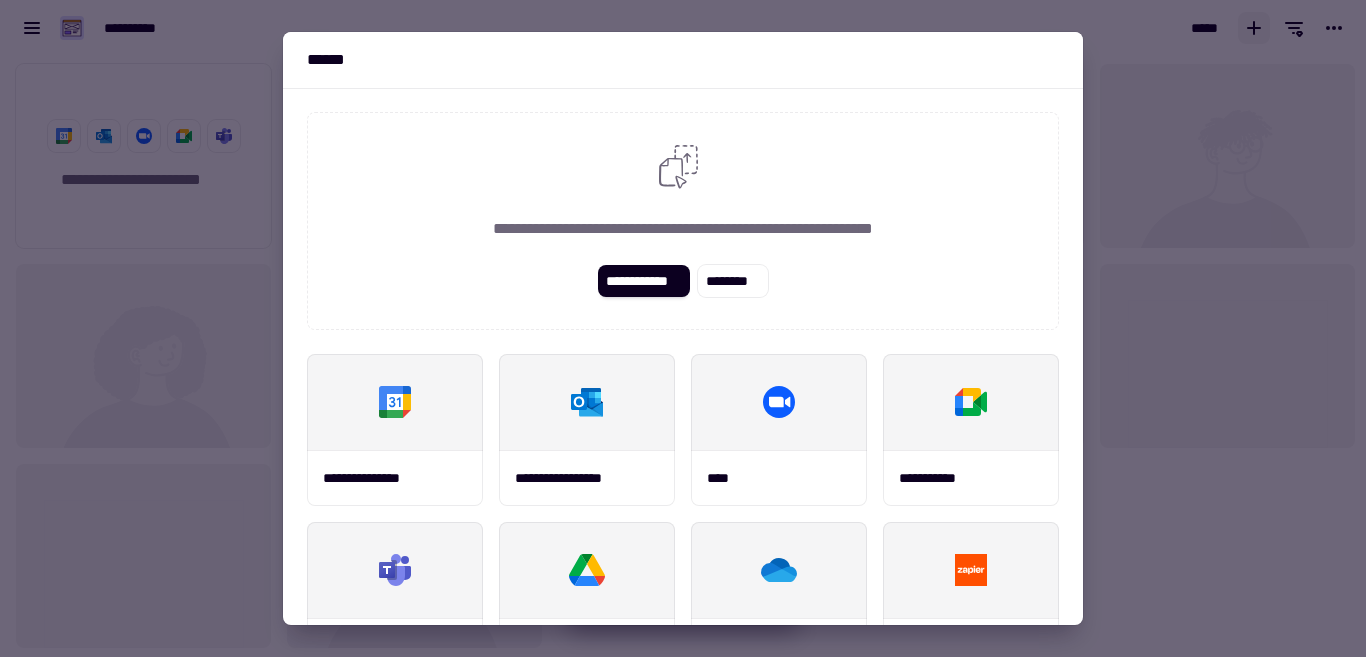 click at bounding box center (683, 328) 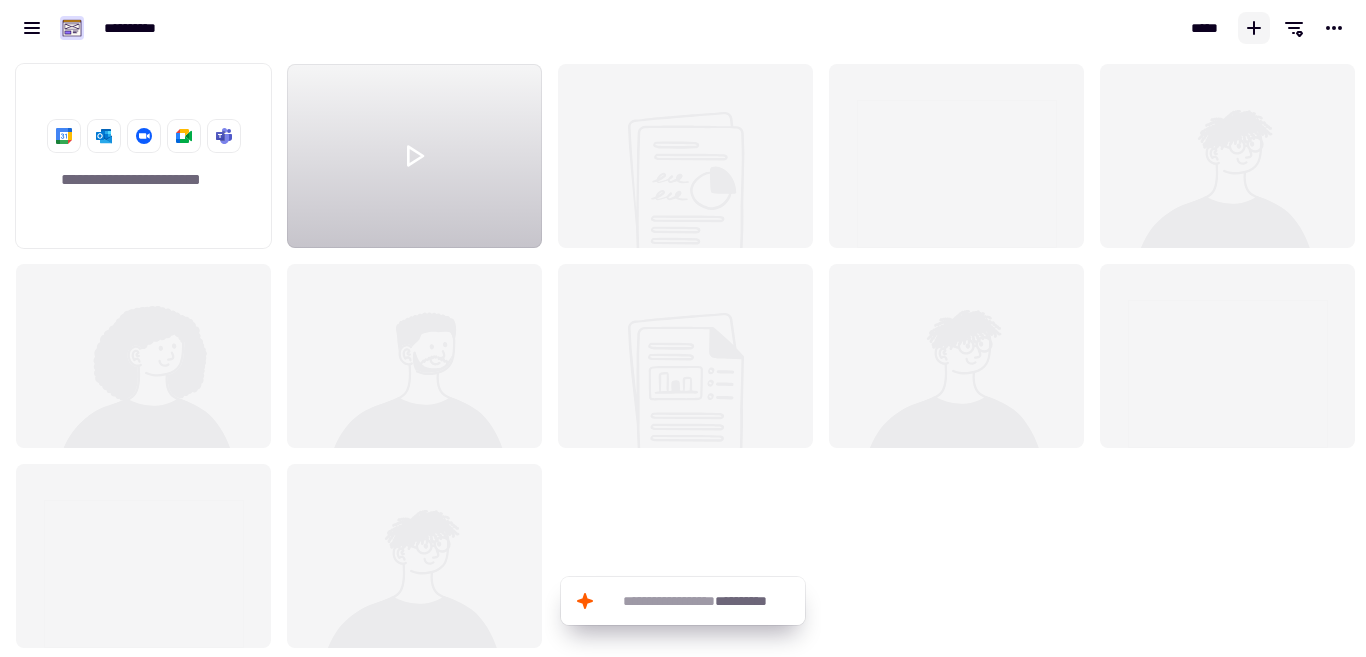 click 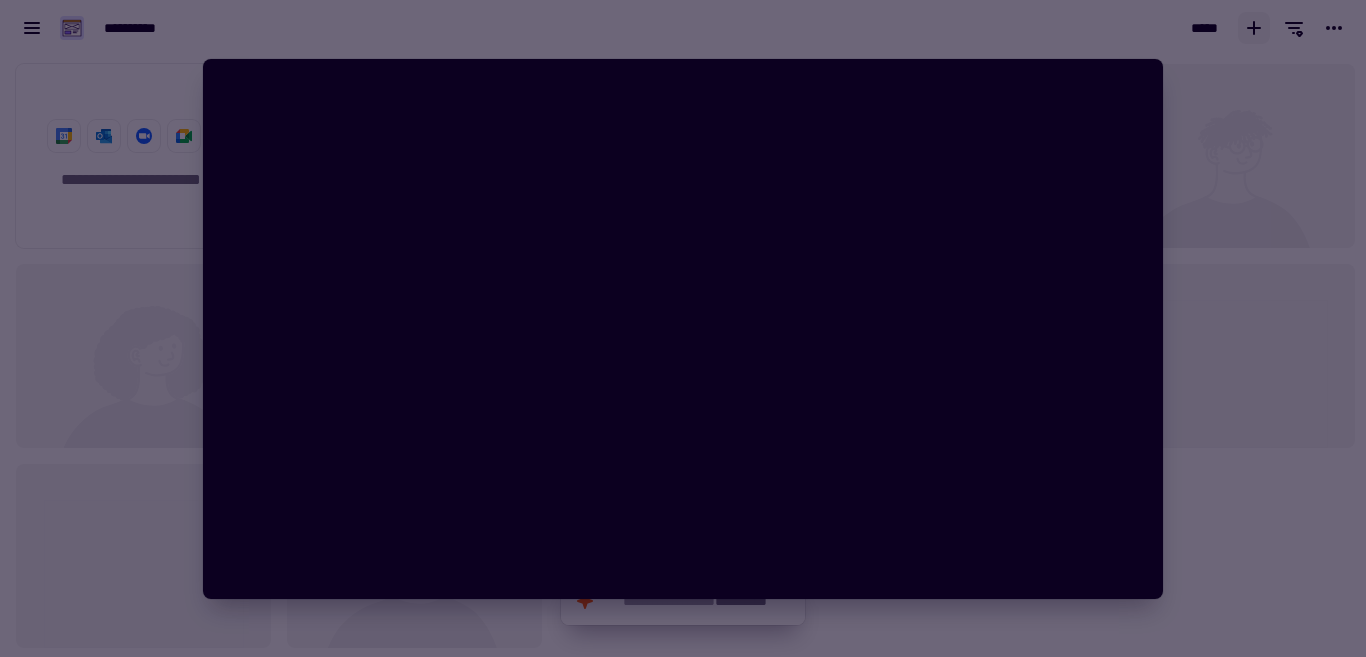 click at bounding box center (683, 328) 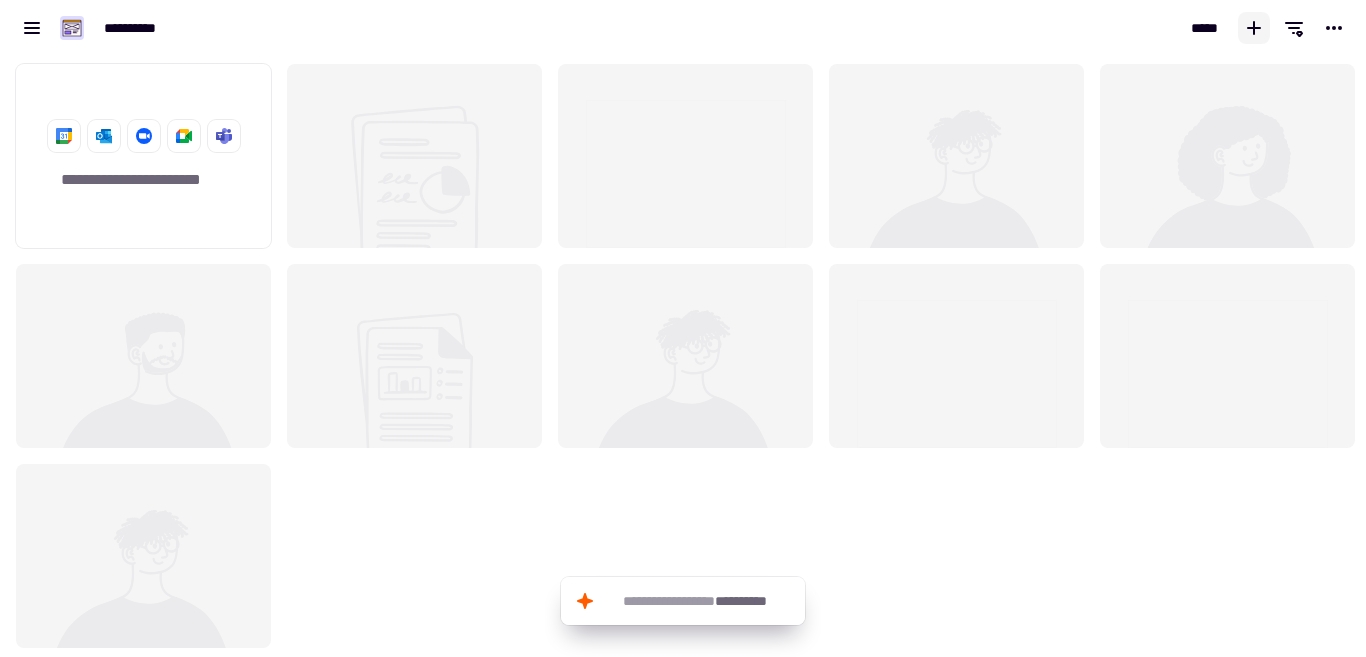 click 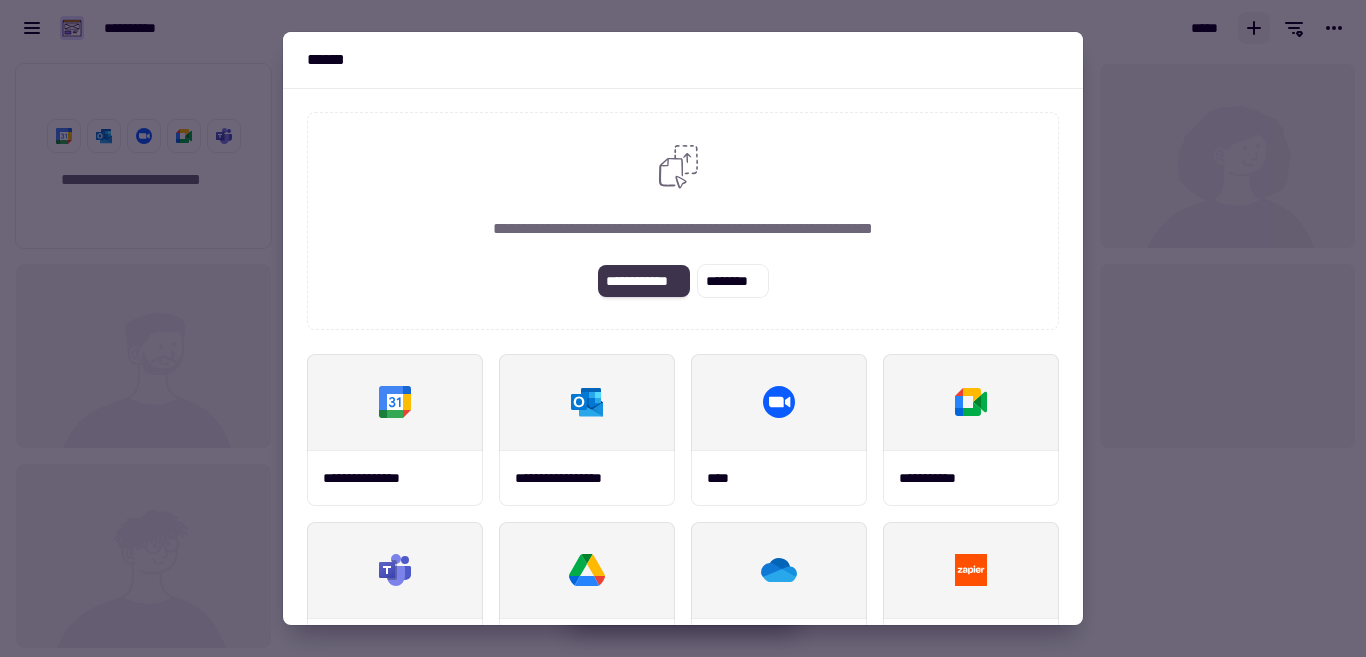 click on "**********" 